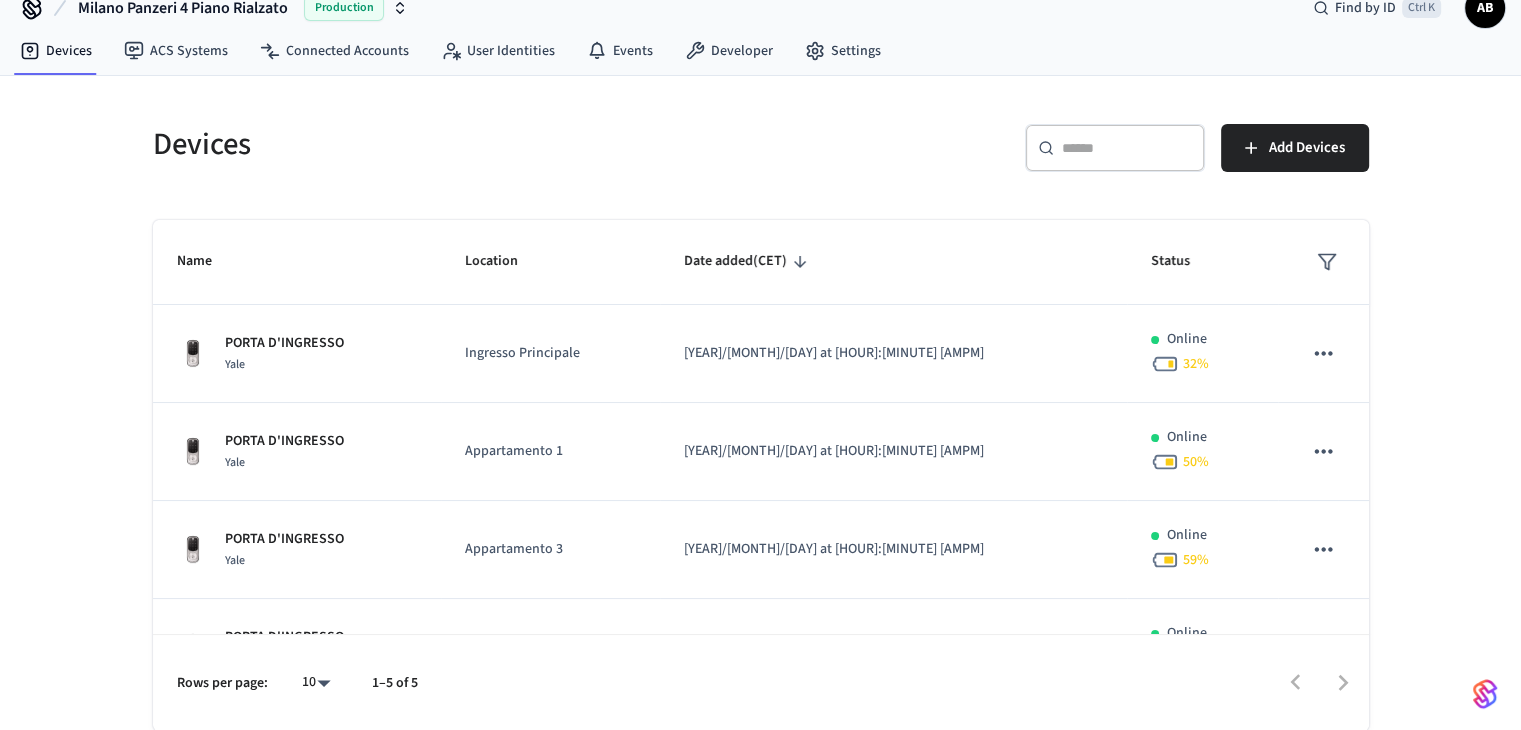 scroll, scrollTop: 29, scrollLeft: 0, axis: vertical 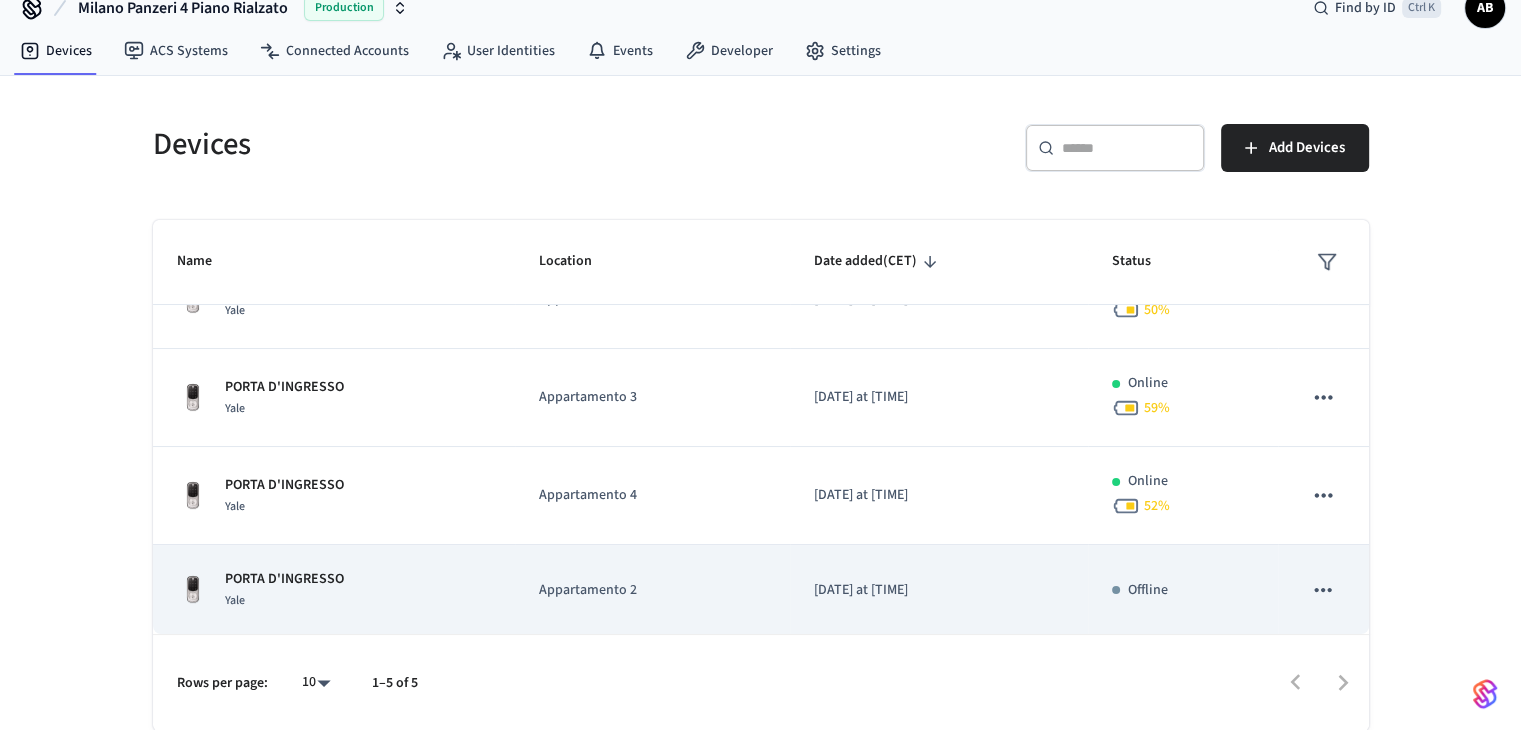 click on "Offline" at bounding box center [1148, 590] 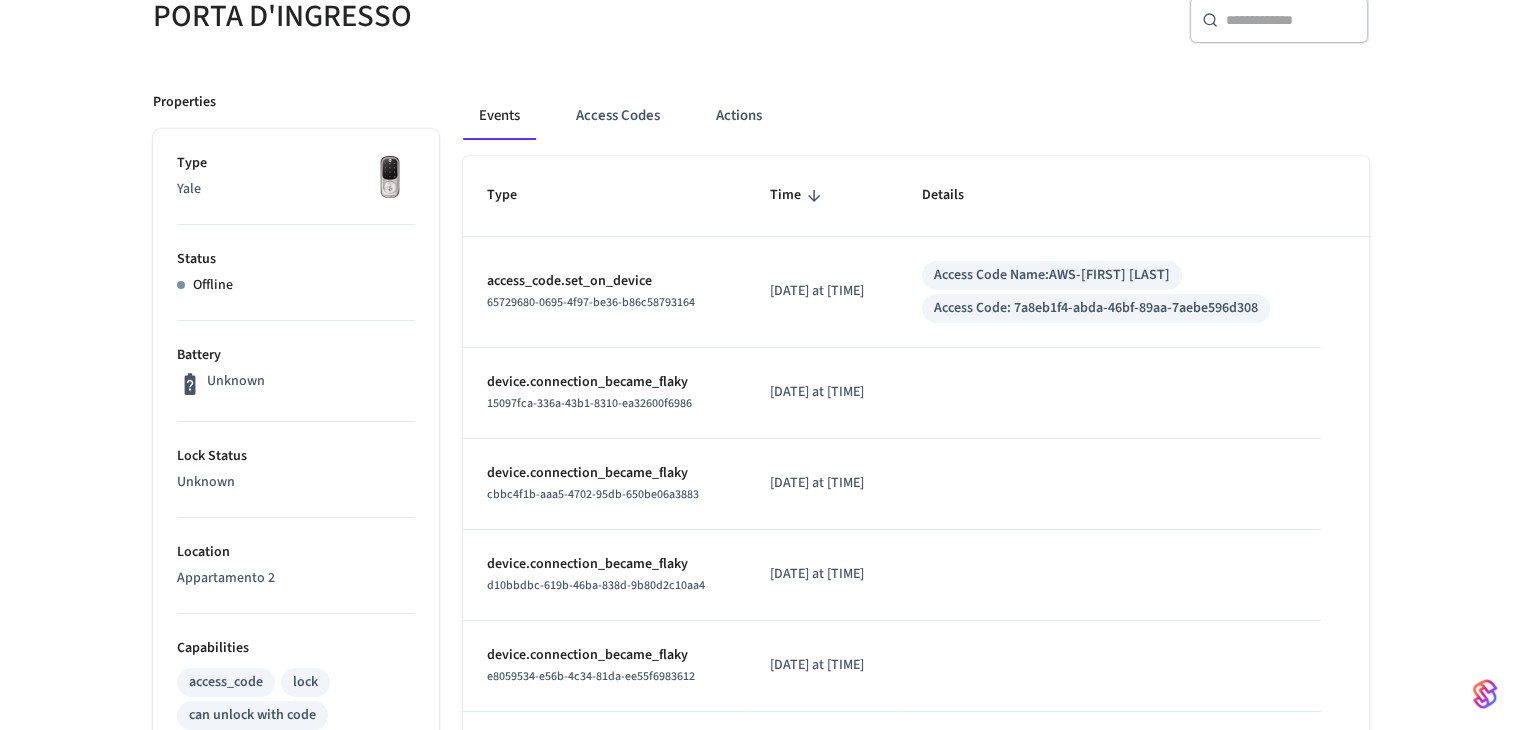 scroll, scrollTop: 0, scrollLeft: 0, axis: both 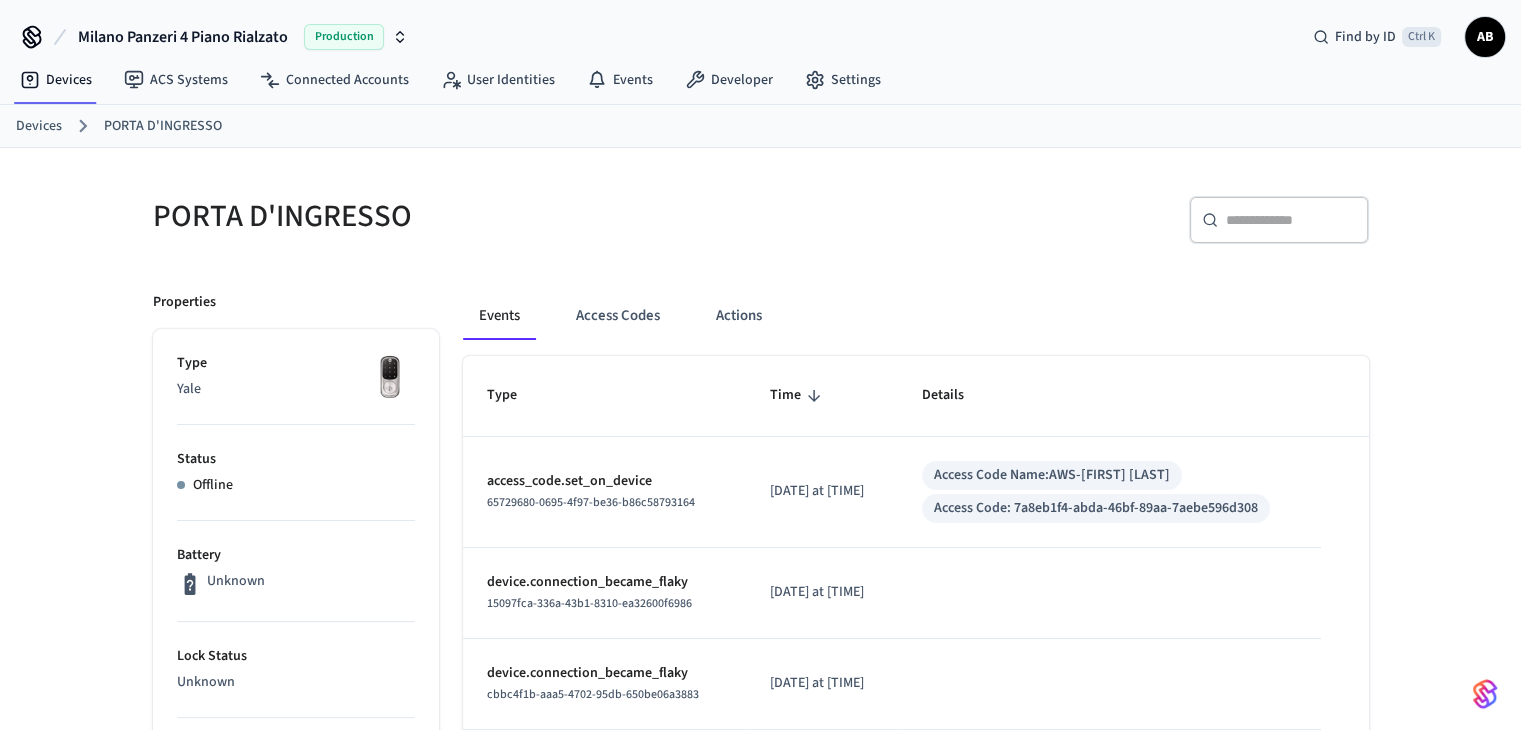 click on "Devices" at bounding box center [39, 126] 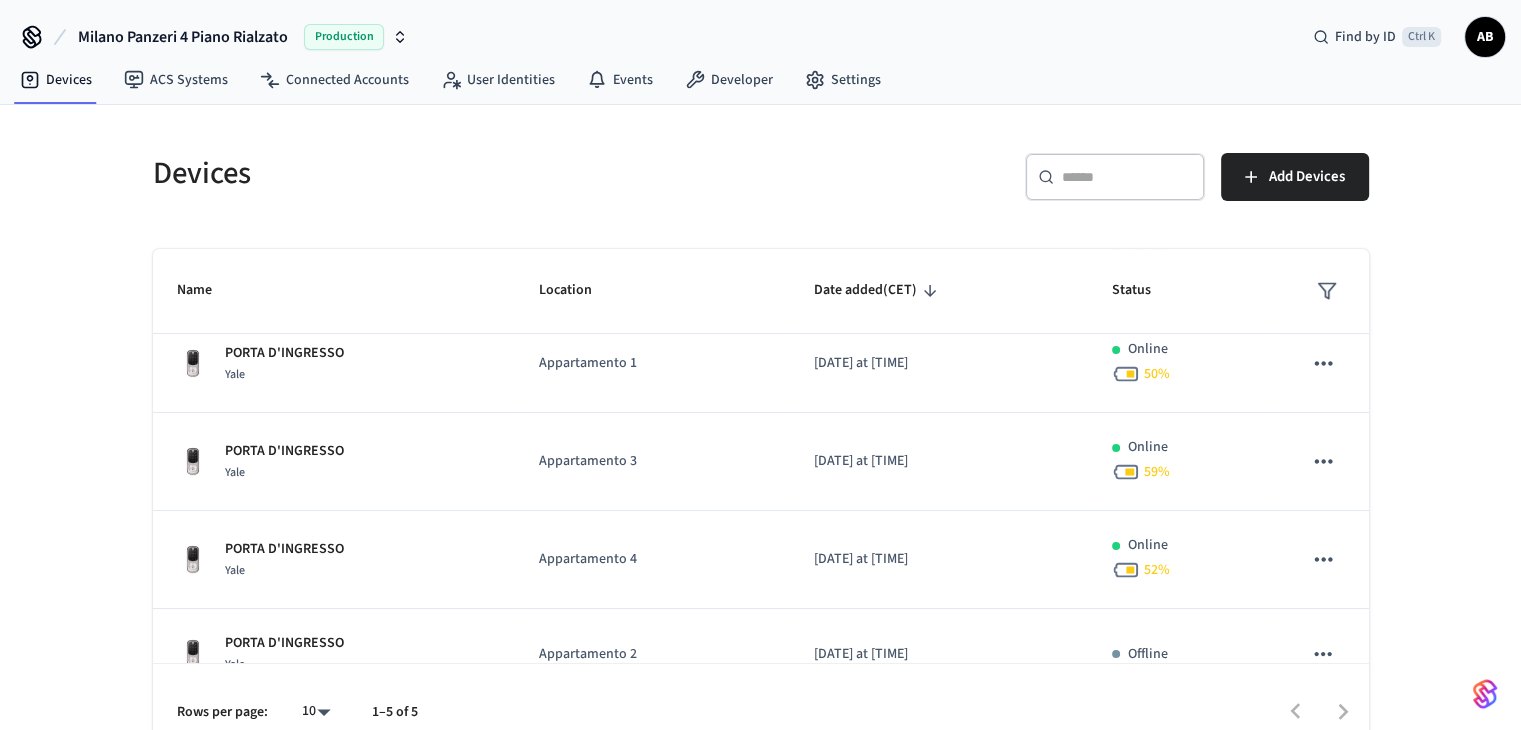 scroll, scrollTop: 152, scrollLeft: 0, axis: vertical 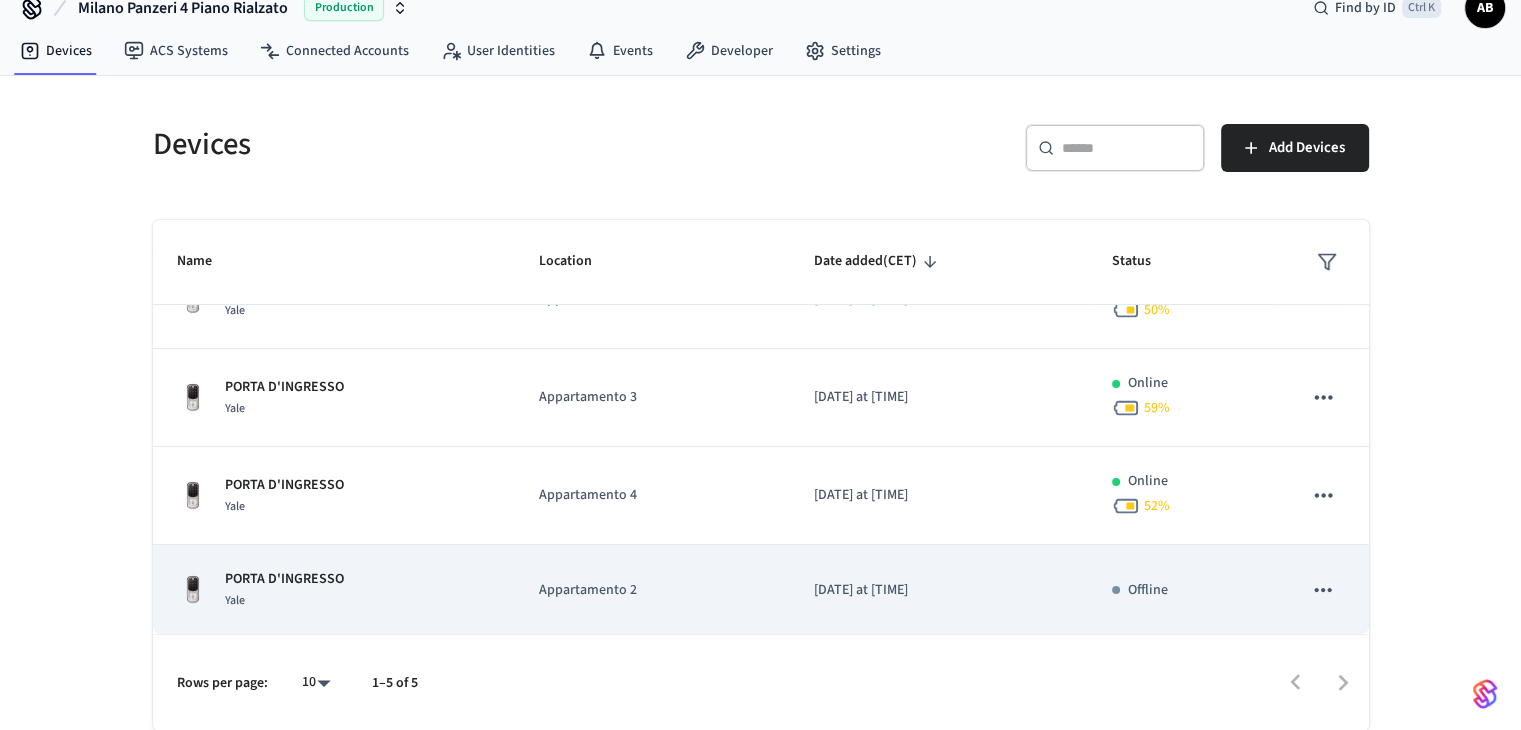 click on "[DATE] at [TIME]" at bounding box center (939, 590) 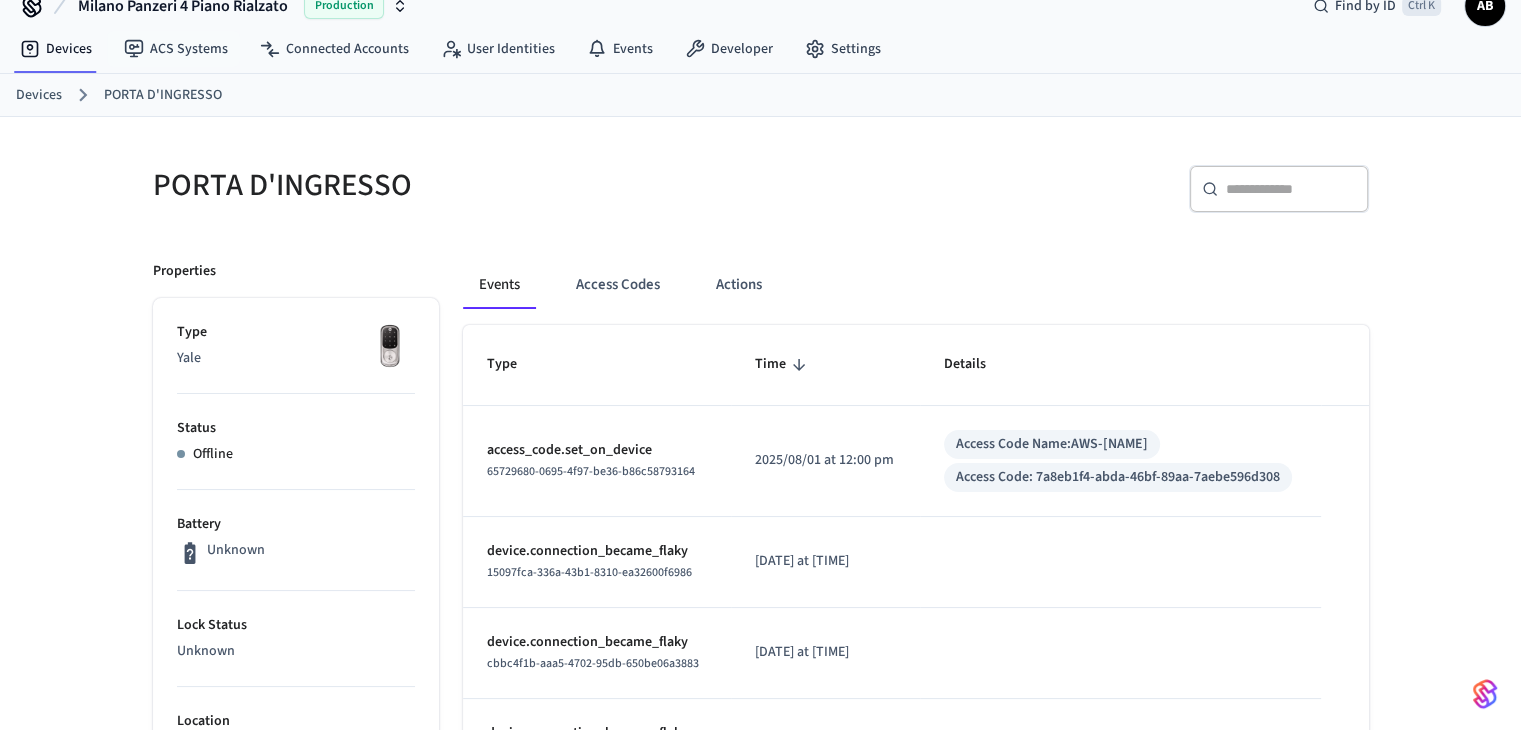 scroll, scrollTop: 0, scrollLeft: 0, axis: both 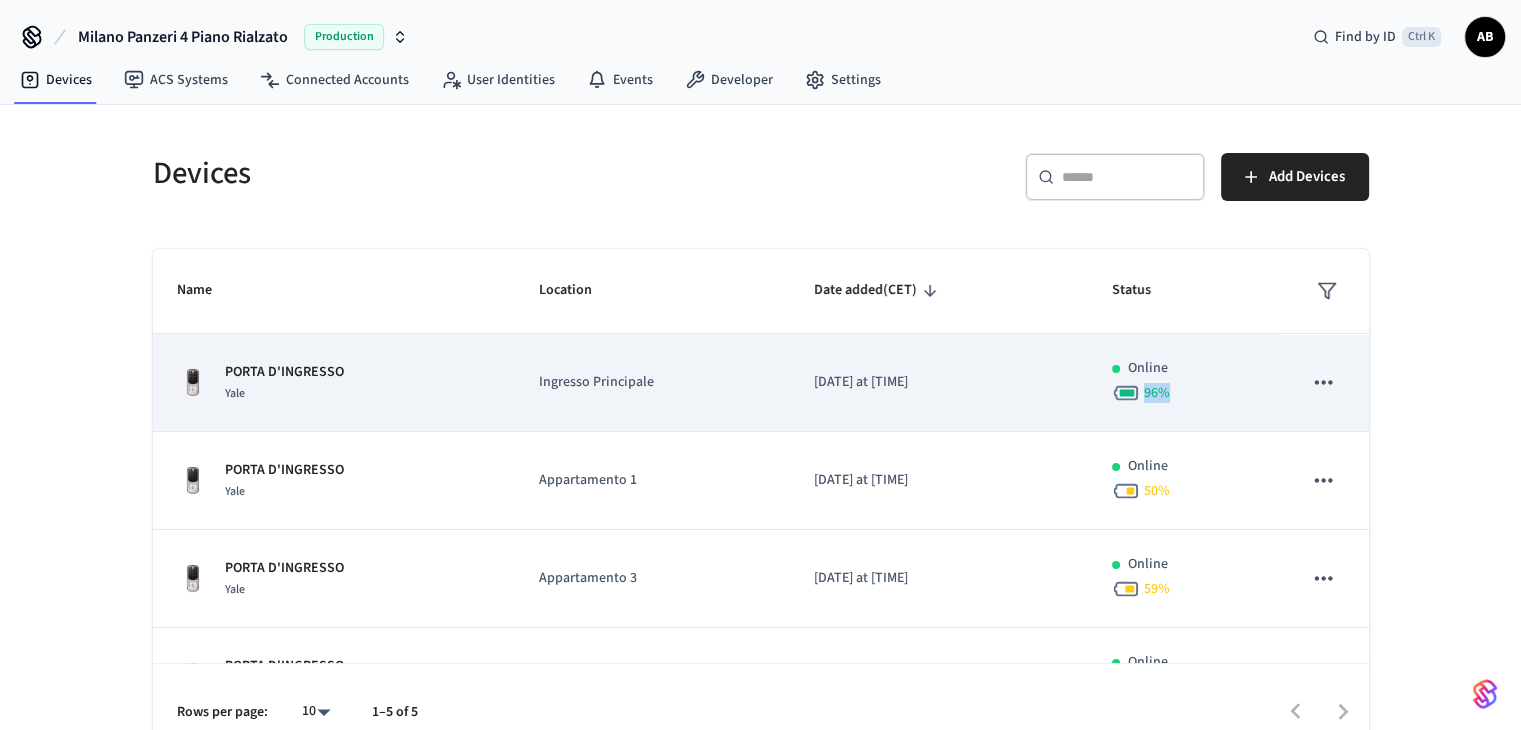 drag, startPoint x: 1127, startPoint y: 398, endPoint x: 1157, endPoint y: 392, distance: 30.594116 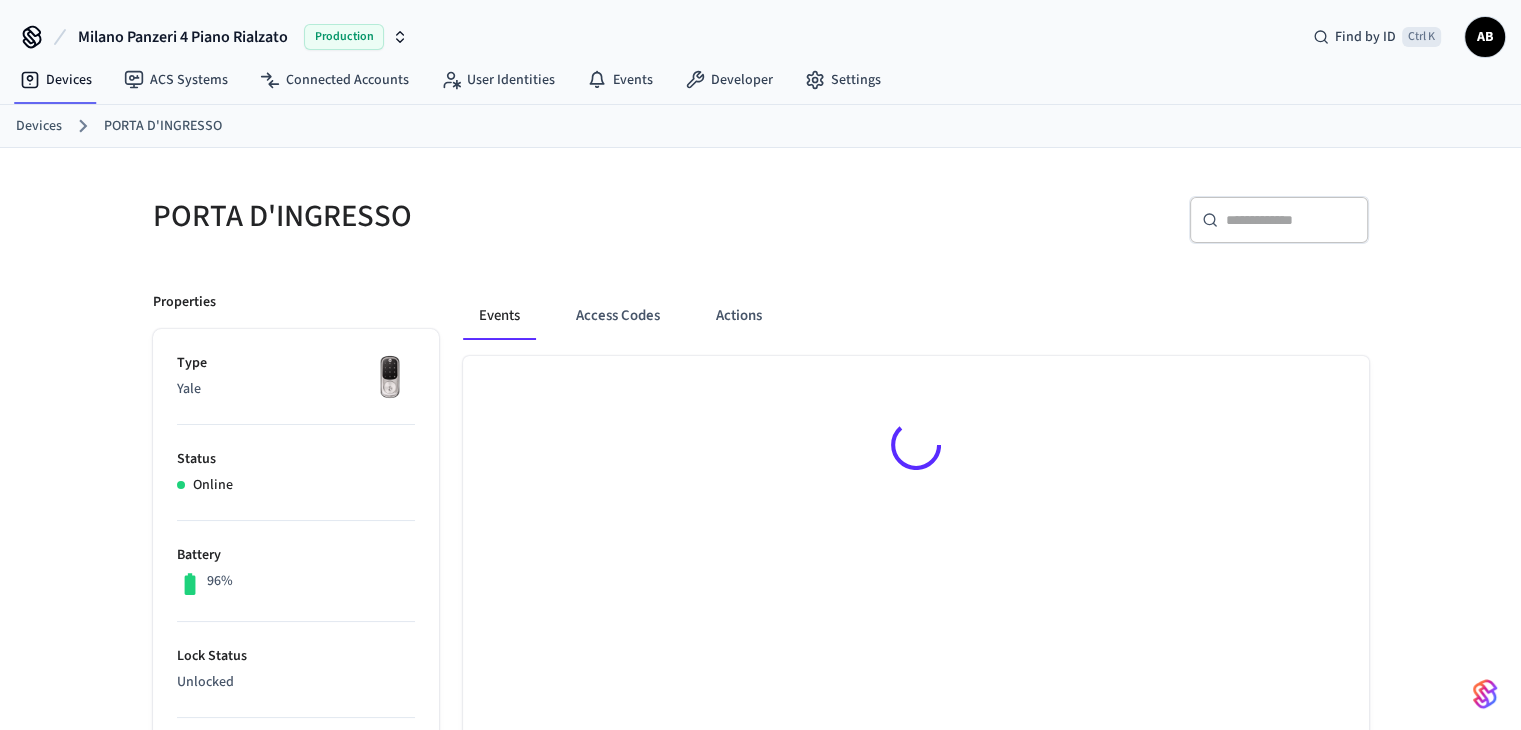 click on "Devices" at bounding box center [39, 126] 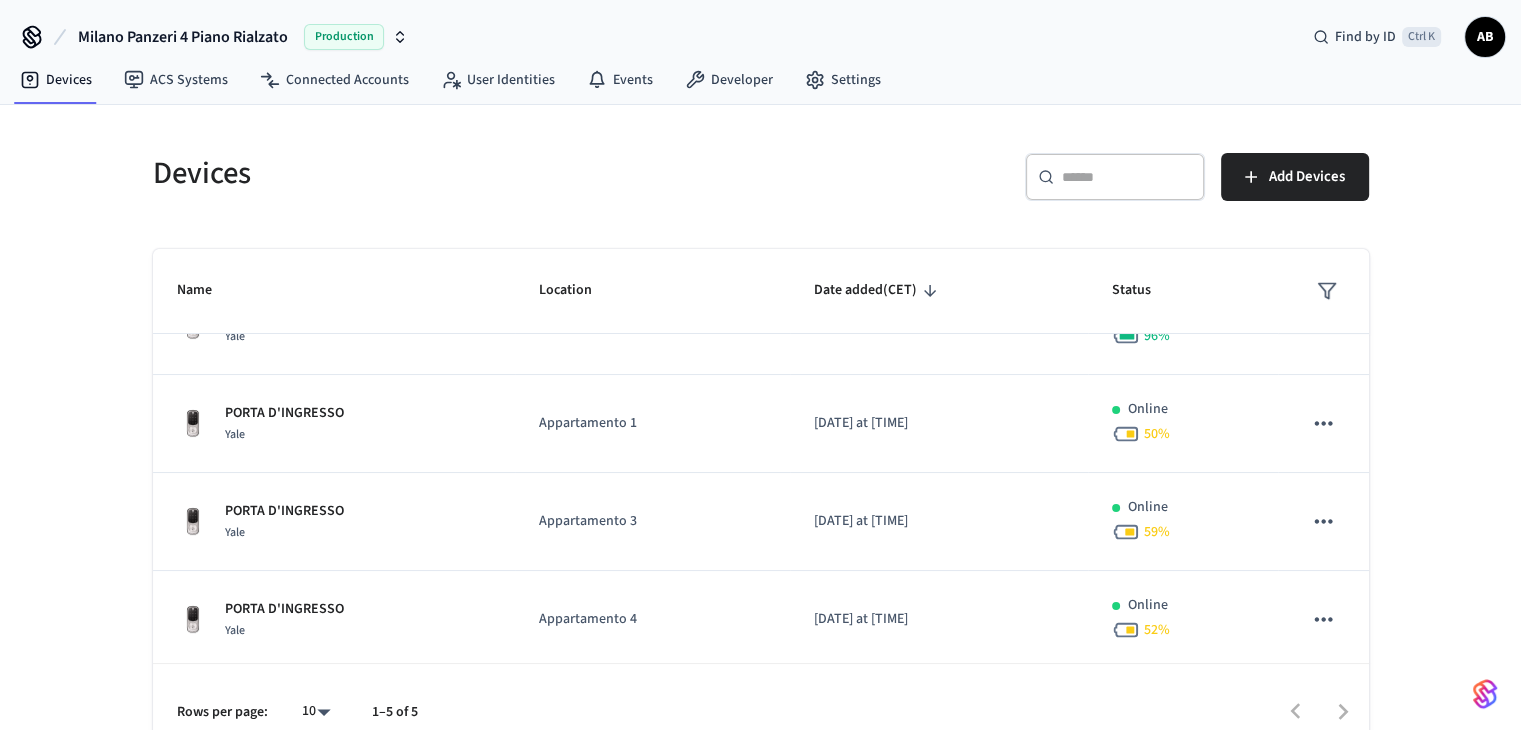 scroll, scrollTop: 0, scrollLeft: 0, axis: both 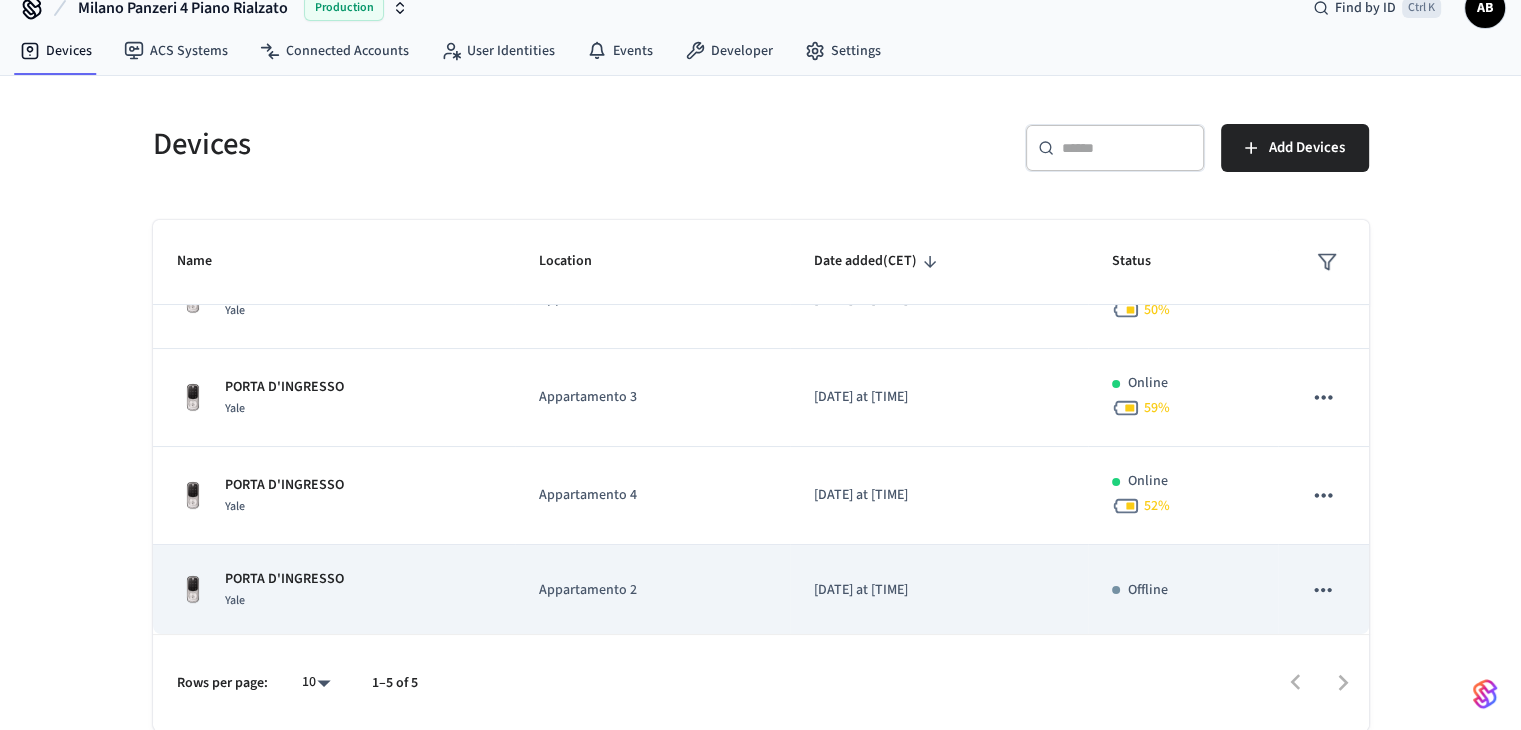 click on "[DATE] at [TIME]" at bounding box center [939, 590] 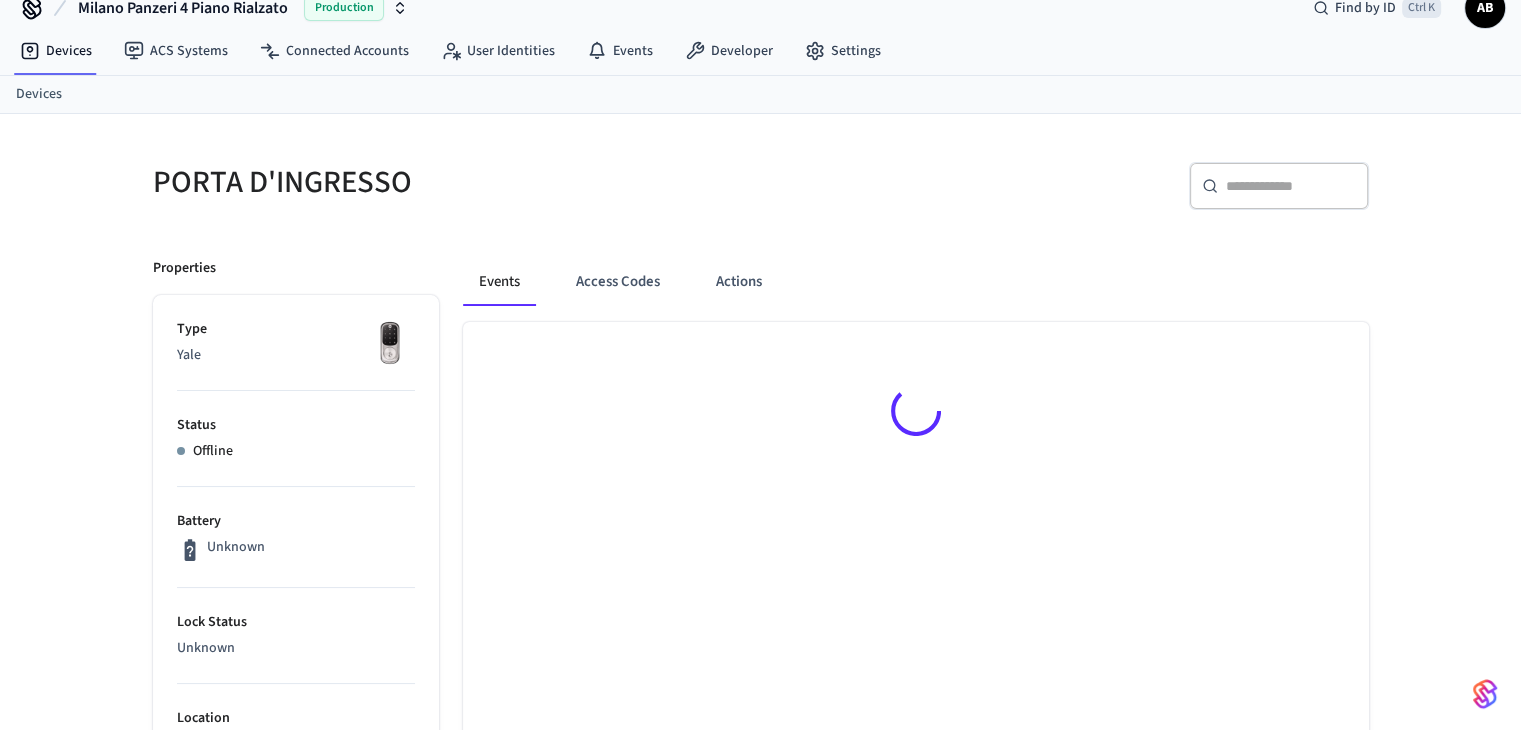 scroll, scrollTop: 0, scrollLeft: 0, axis: both 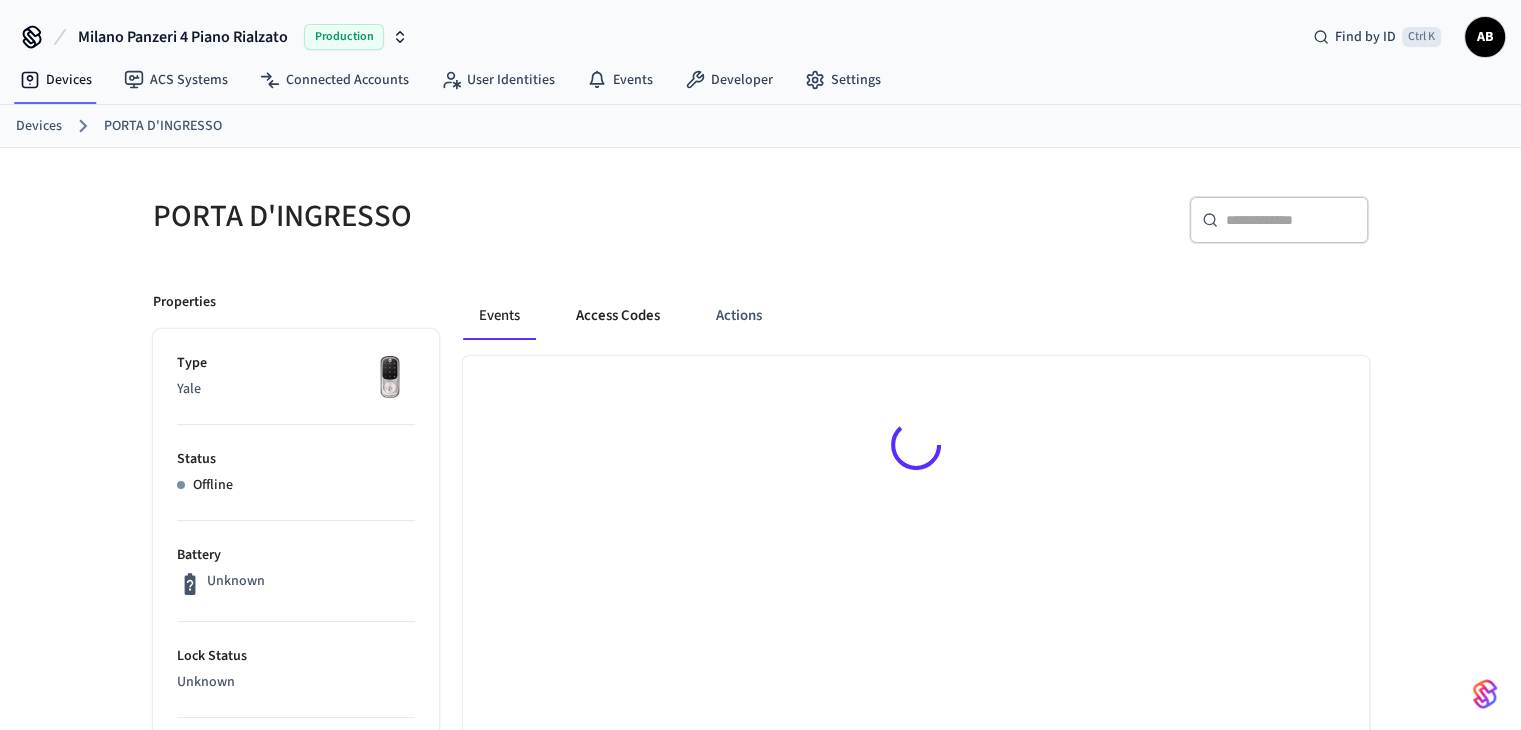 click on "Access Codes" at bounding box center [618, 316] 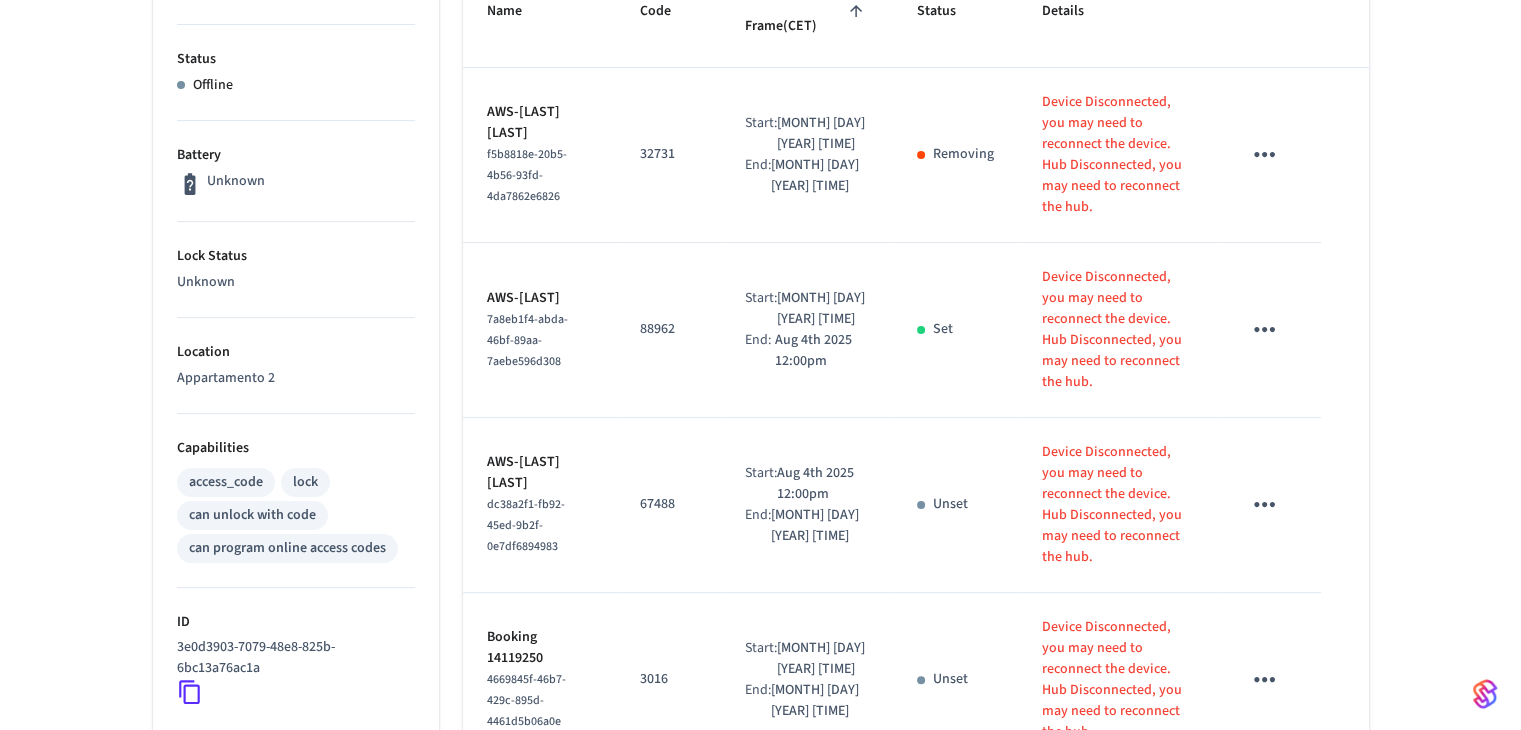 scroll, scrollTop: 0, scrollLeft: 0, axis: both 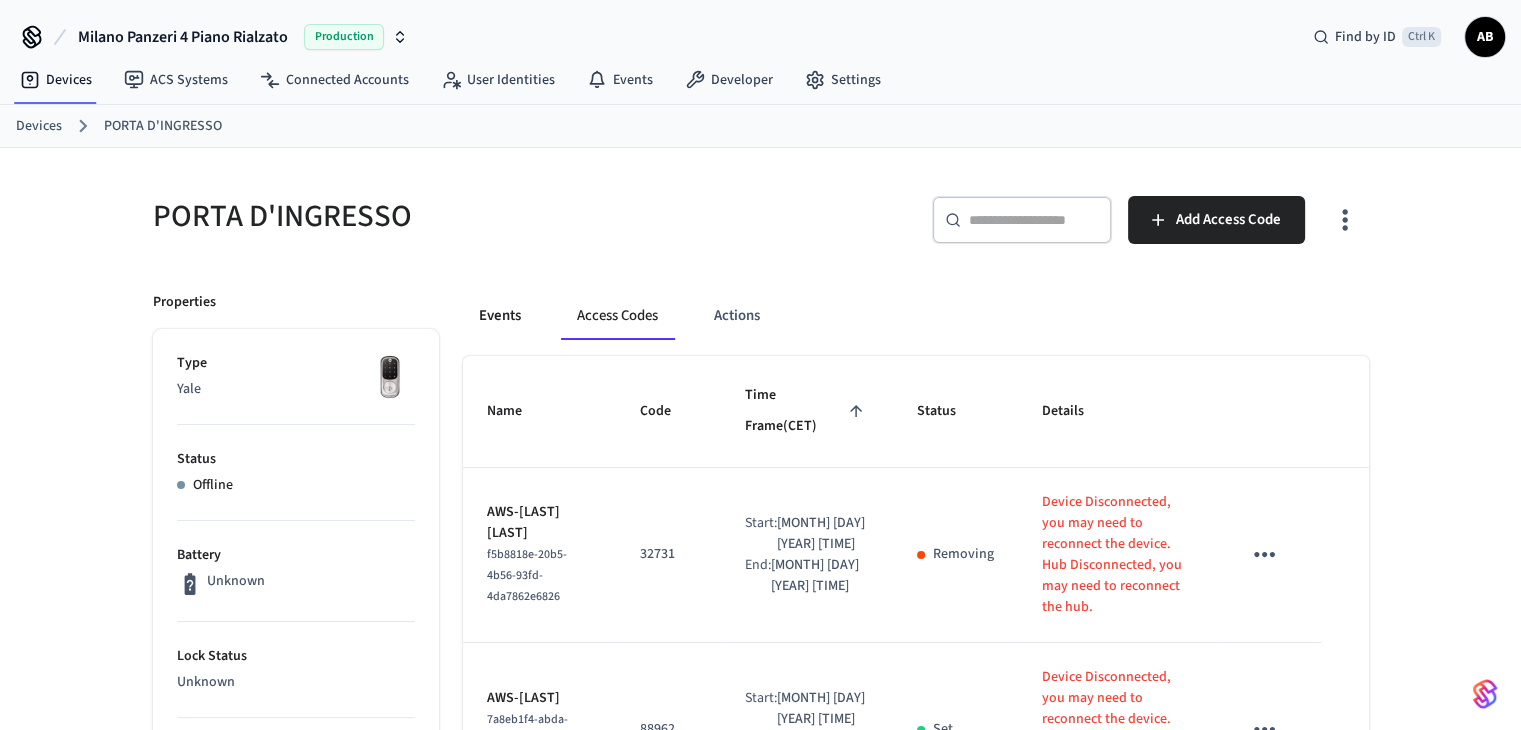 click on "Events" at bounding box center [500, 316] 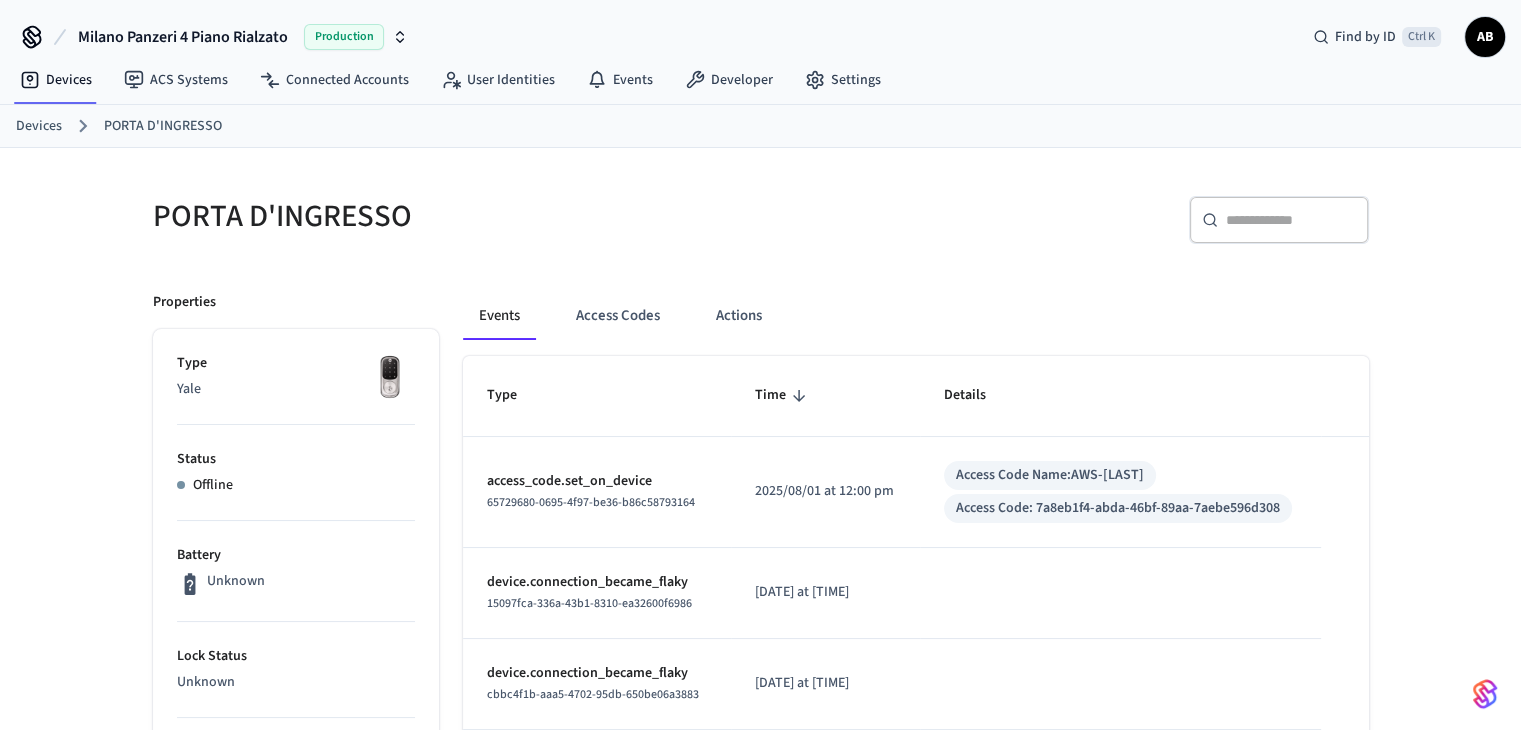 click on "Devices" at bounding box center [39, 126] 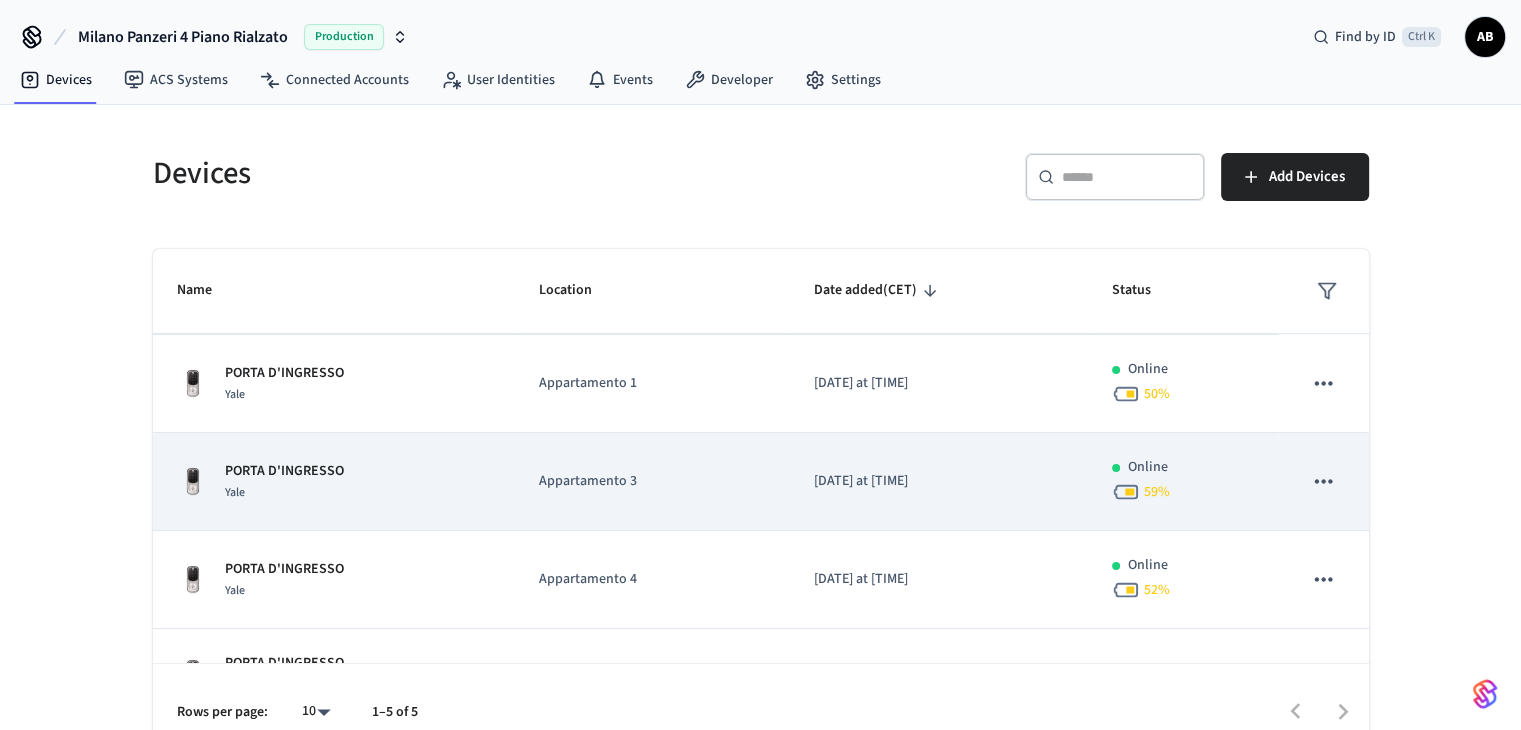 scroll, scrollTop: 152, scrollLeft: 0, axis: vertical 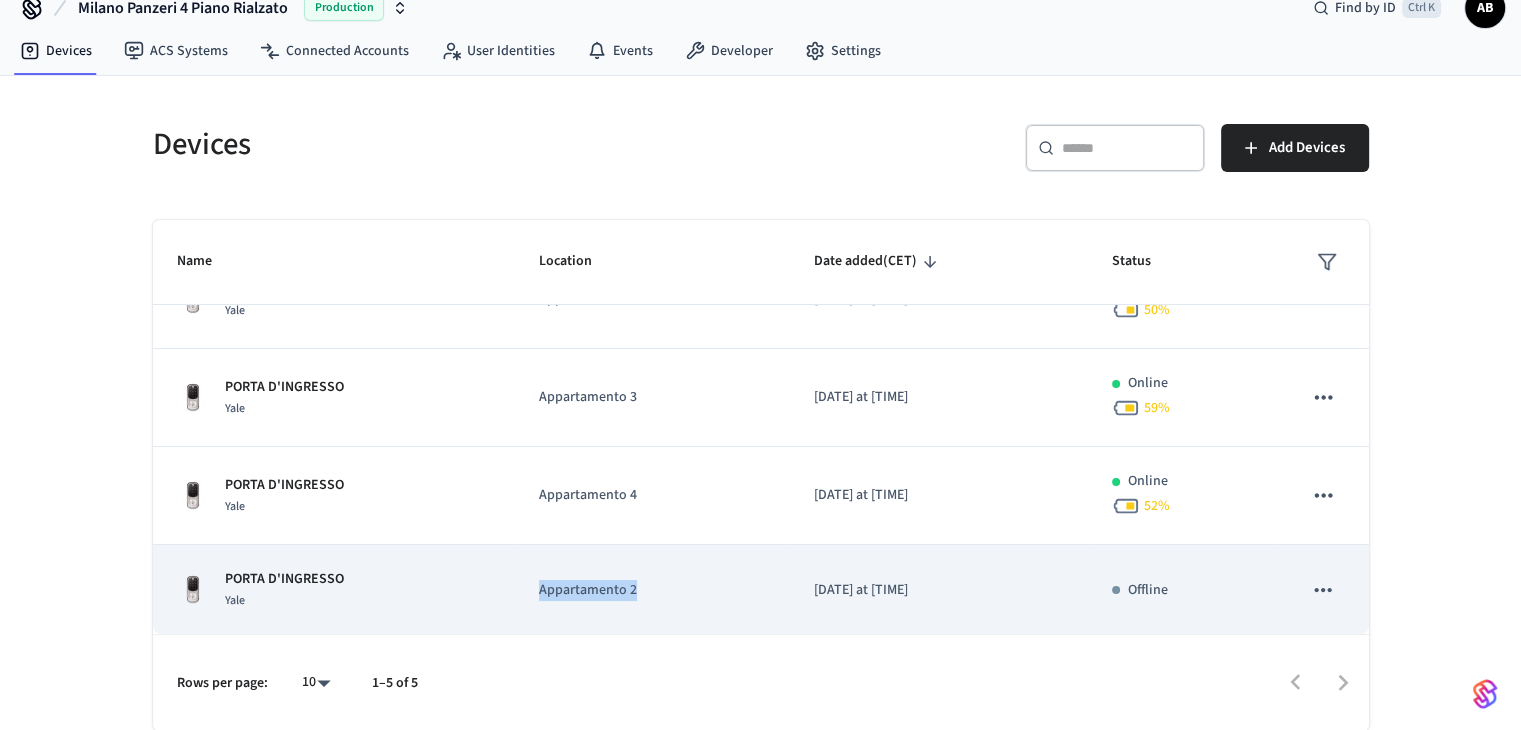 drag, startPoint x: 649, startPoint y: 587, endPoint x: 528, endPoint y: 576, distance: 121.49897 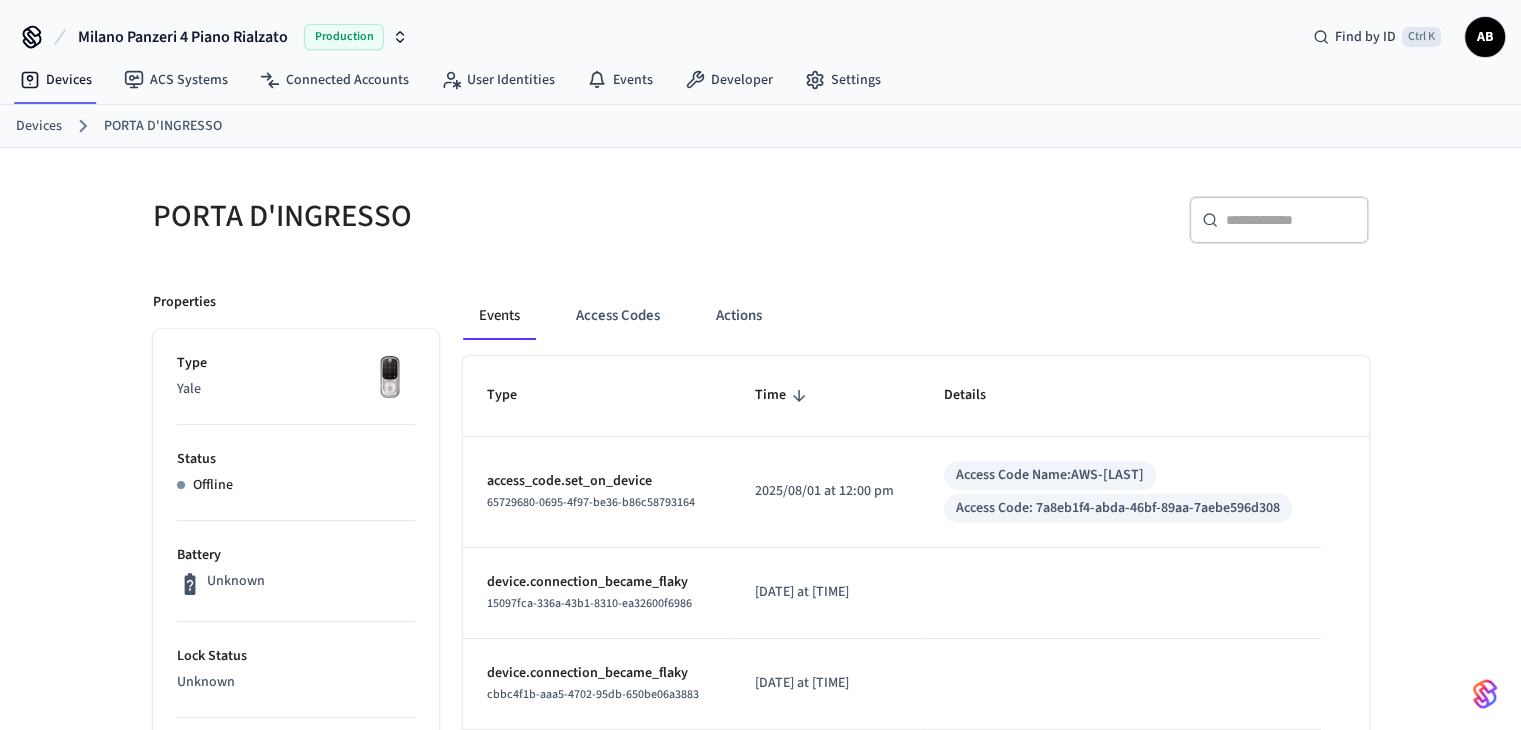 click on "Devices" at bounding box center (39, 126) 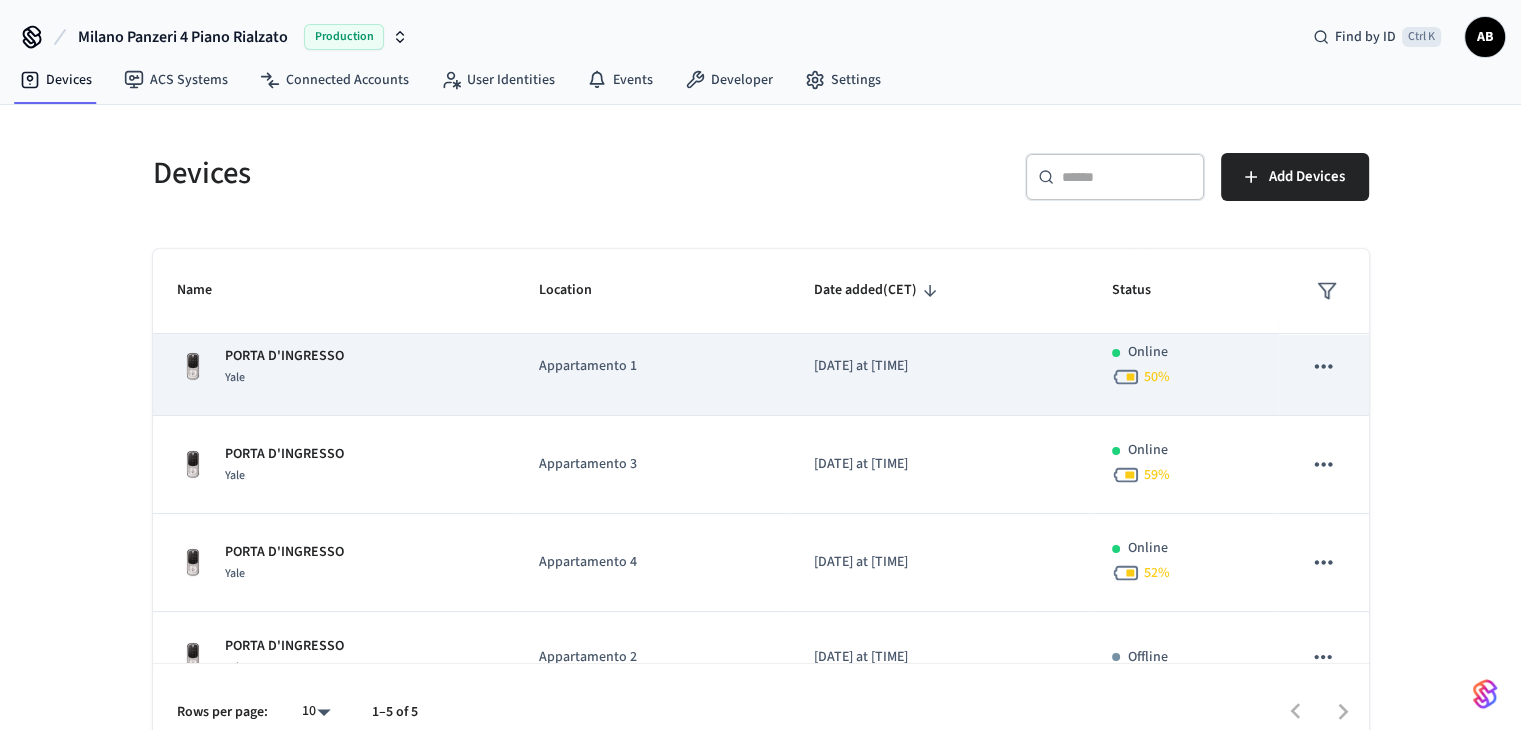 scroll, scrollTop: 152, scrollLeft: 0, axis: vertical 